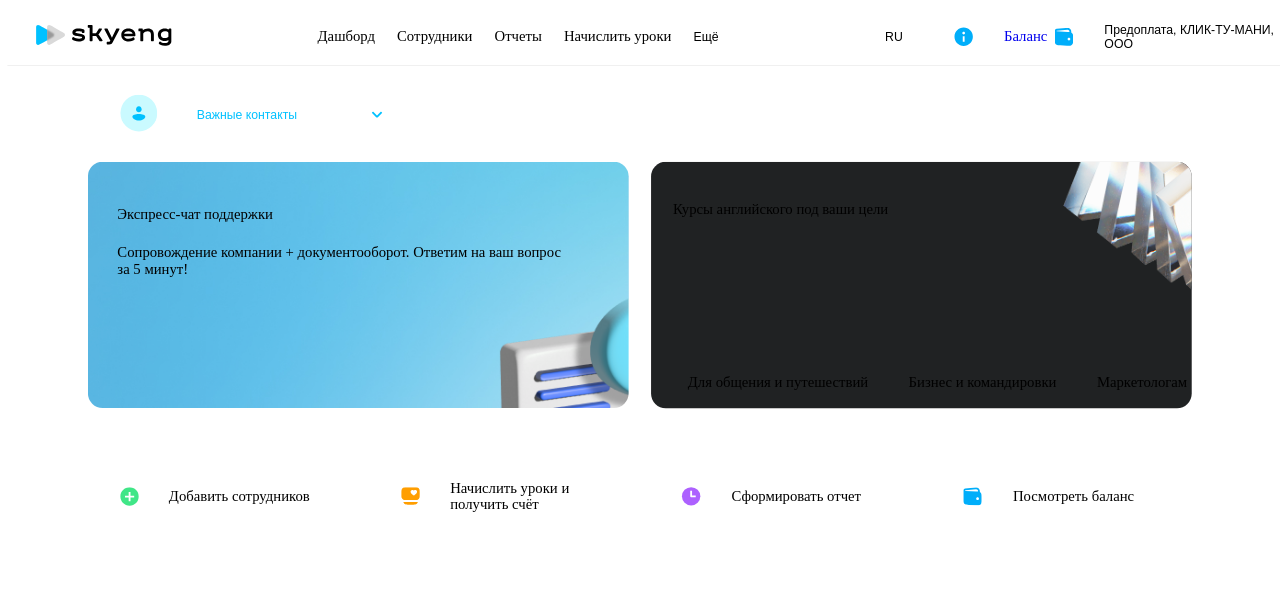 scroll, scrollTop: 0, scrollLeft: 0, axis: both 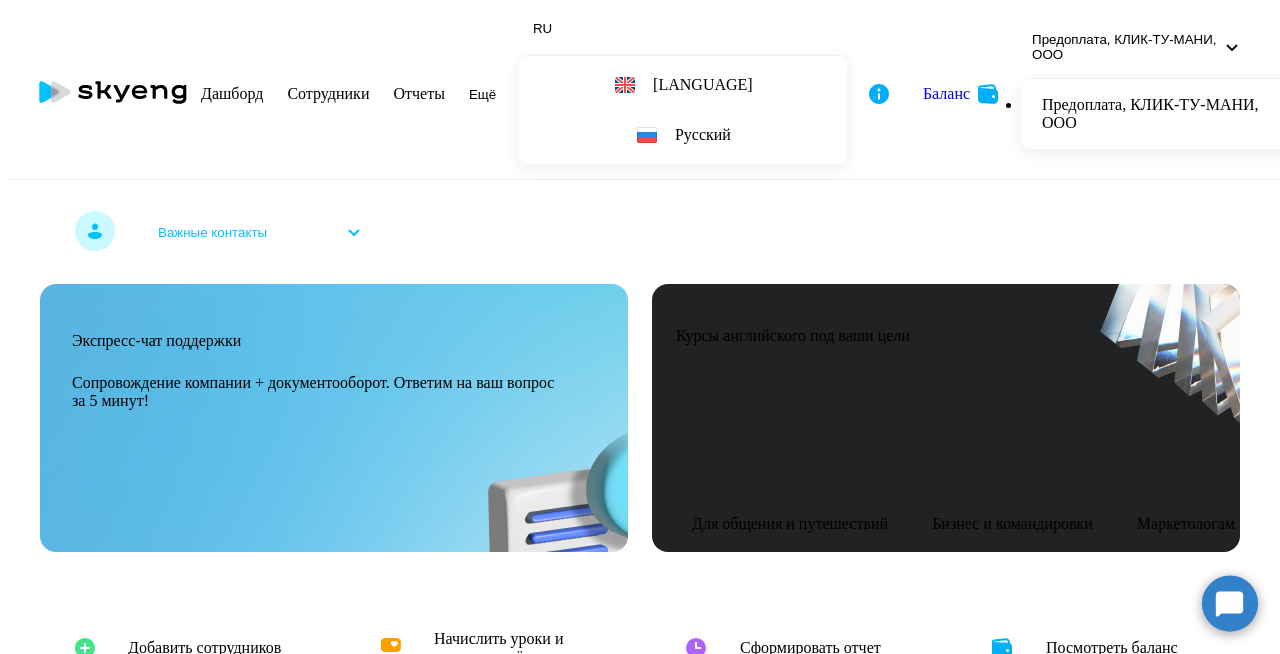 click on "Важные контакты" at bounding box center [640, 236] 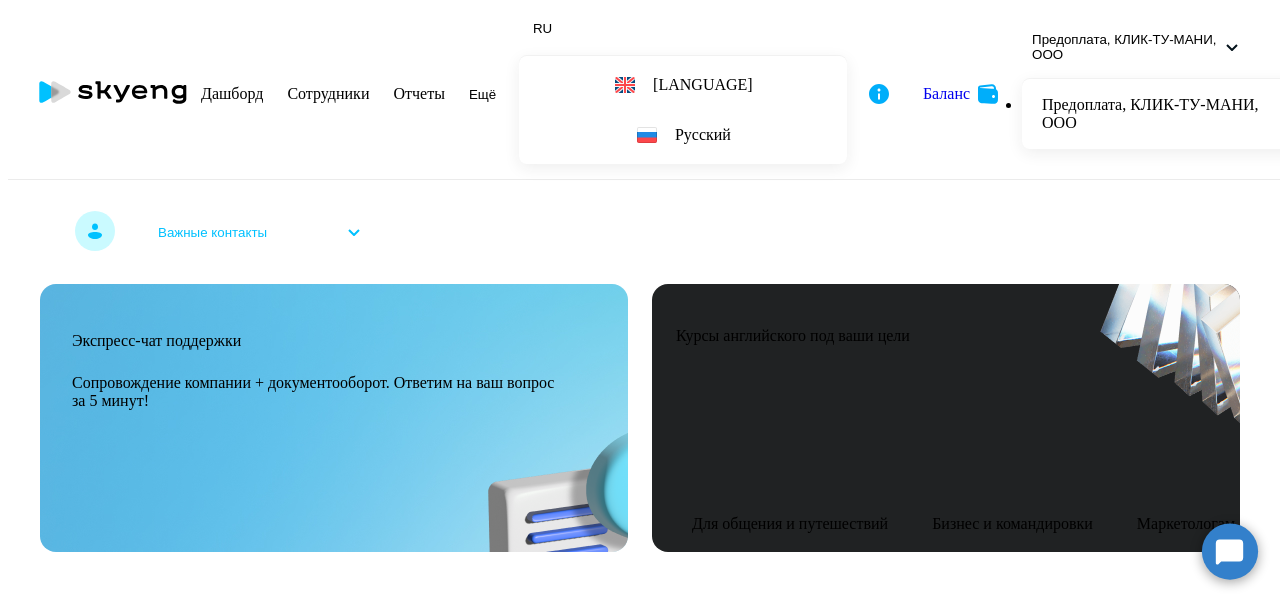 scroll, scrollTop: 569, scrollLeft: 0, axis: vertical 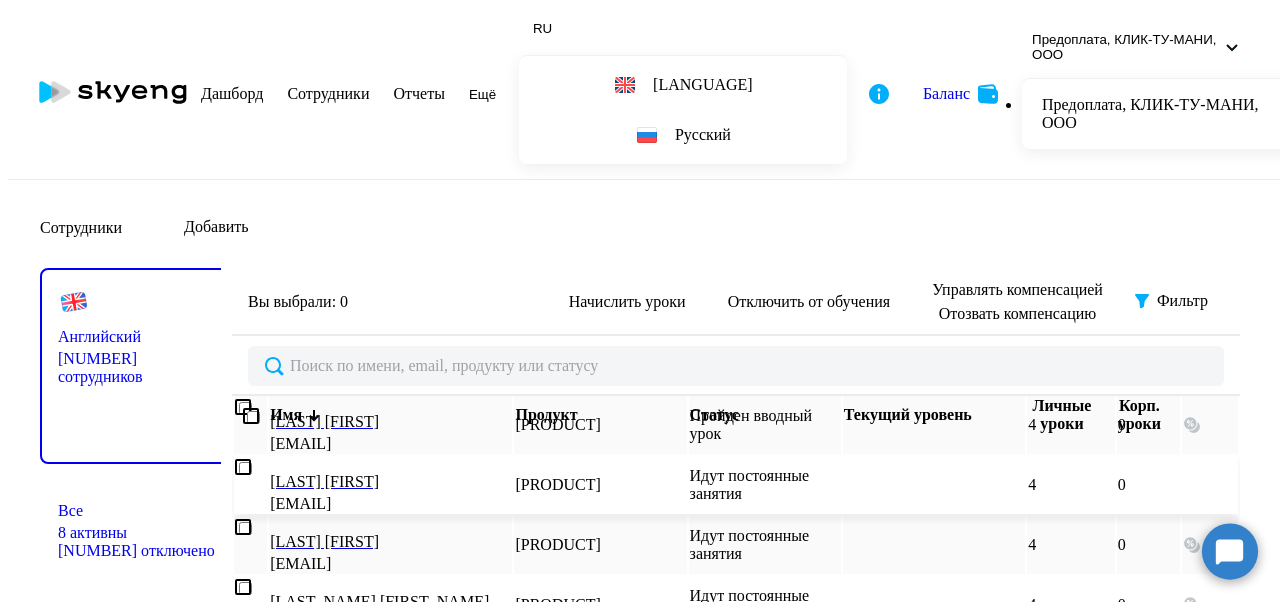 click at bounding box center (1192, 485) 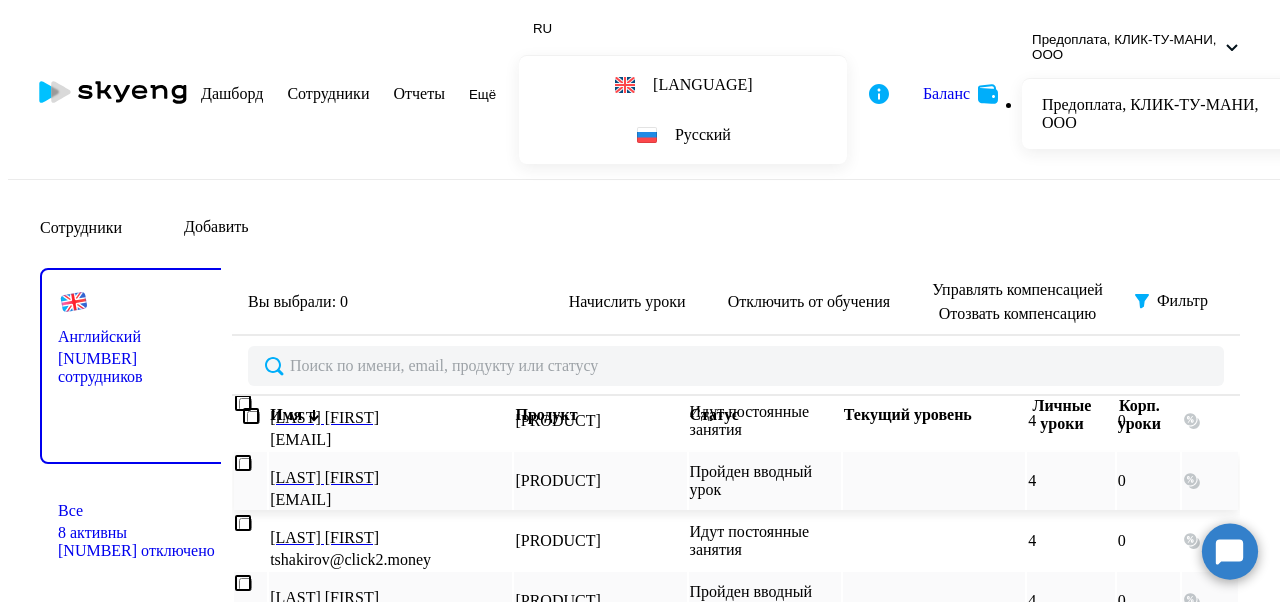 scroll, scrollTop: 49, scrollLeft: 0, axis: vertical 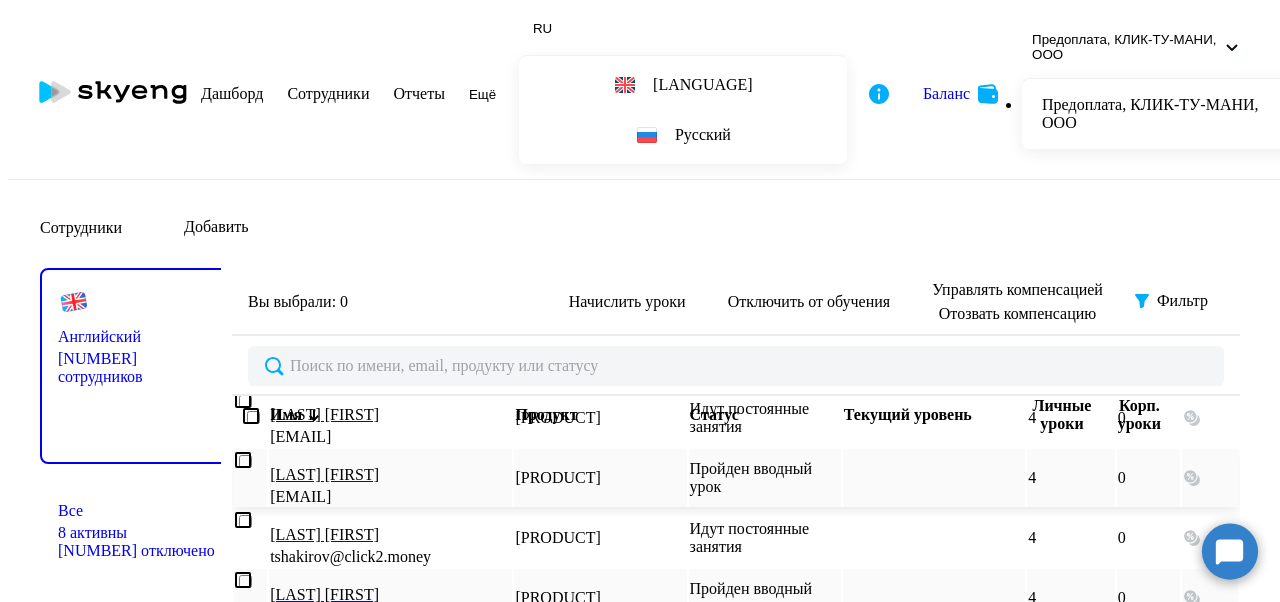 click on "[LAST] [FIRST] [EMAIL]" at bounding box center (390, 478) 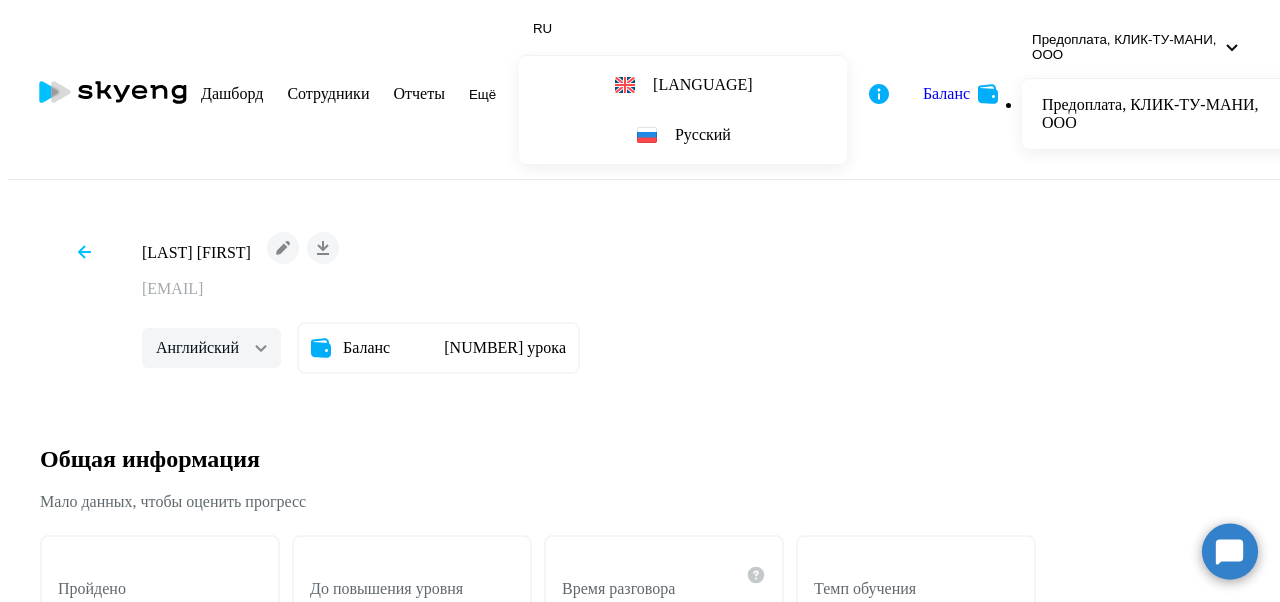 click at bounding box center (283, 248) 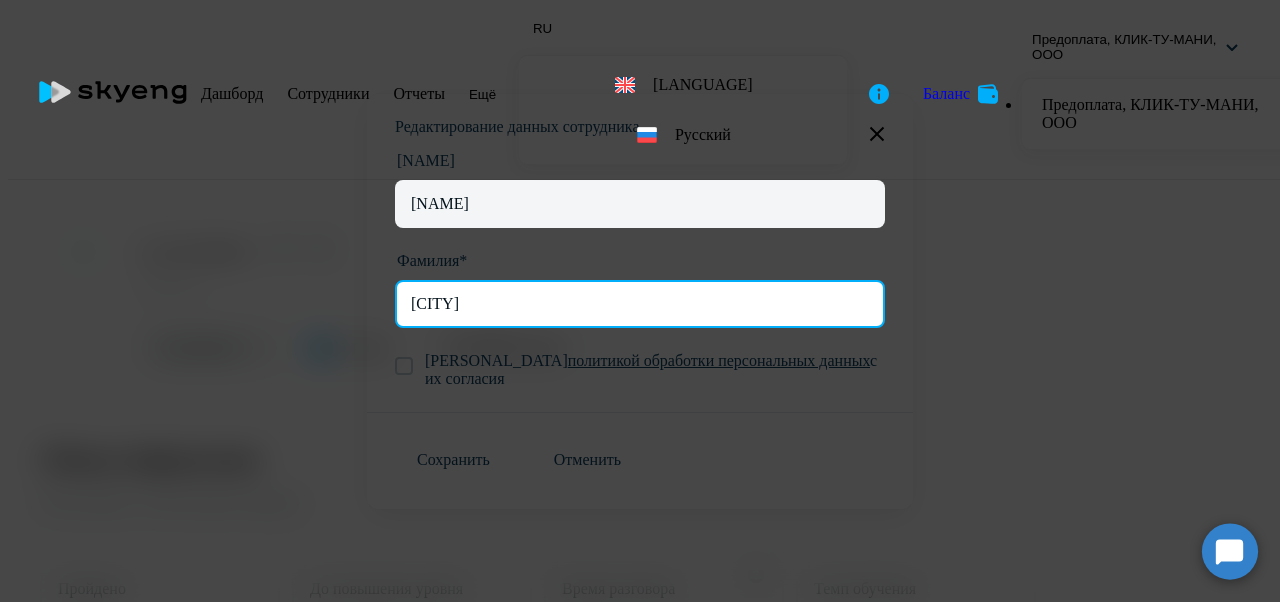 click on "[CITY]" at bounding box center [640, 304] 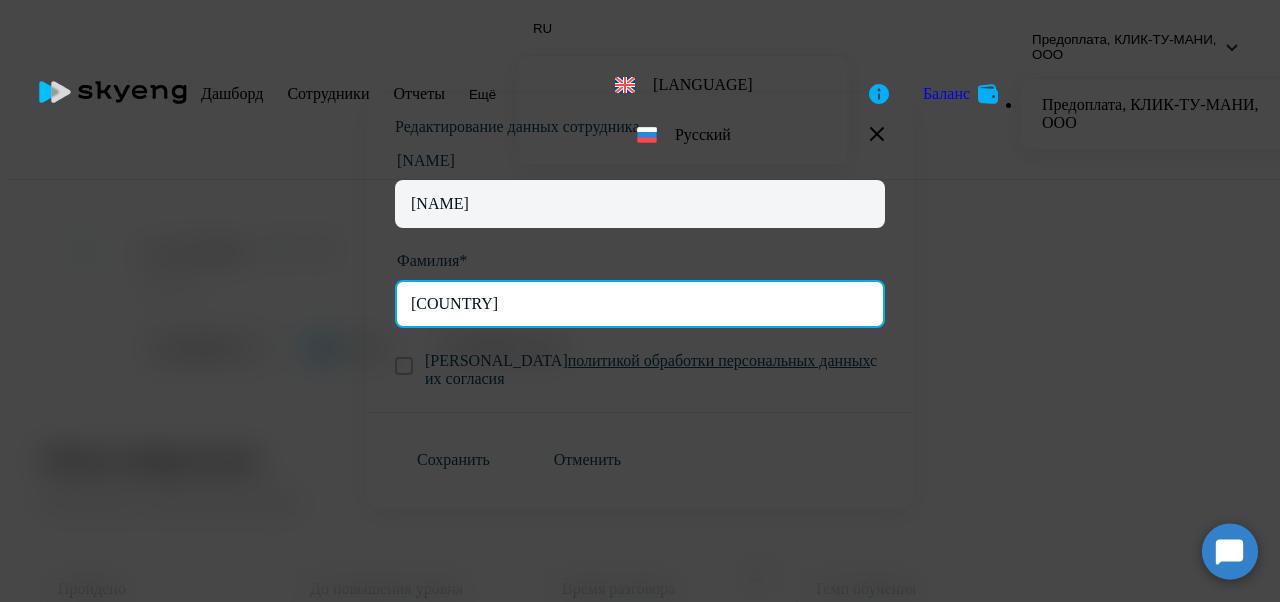 type on "[COUNTRY]" 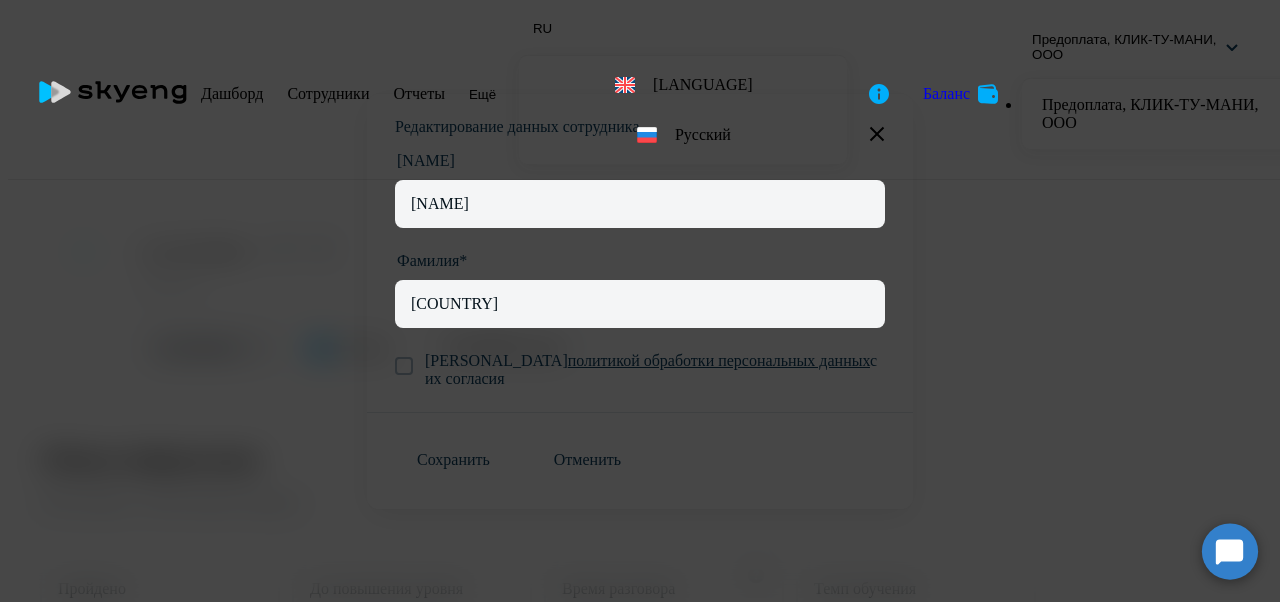 click on "Настоящим подтверждаю, что предоставляю персональные данные третьих лиц, ознакомленных с политикой обработки персональных данных с их согласия" at bounding box center (640, 370) 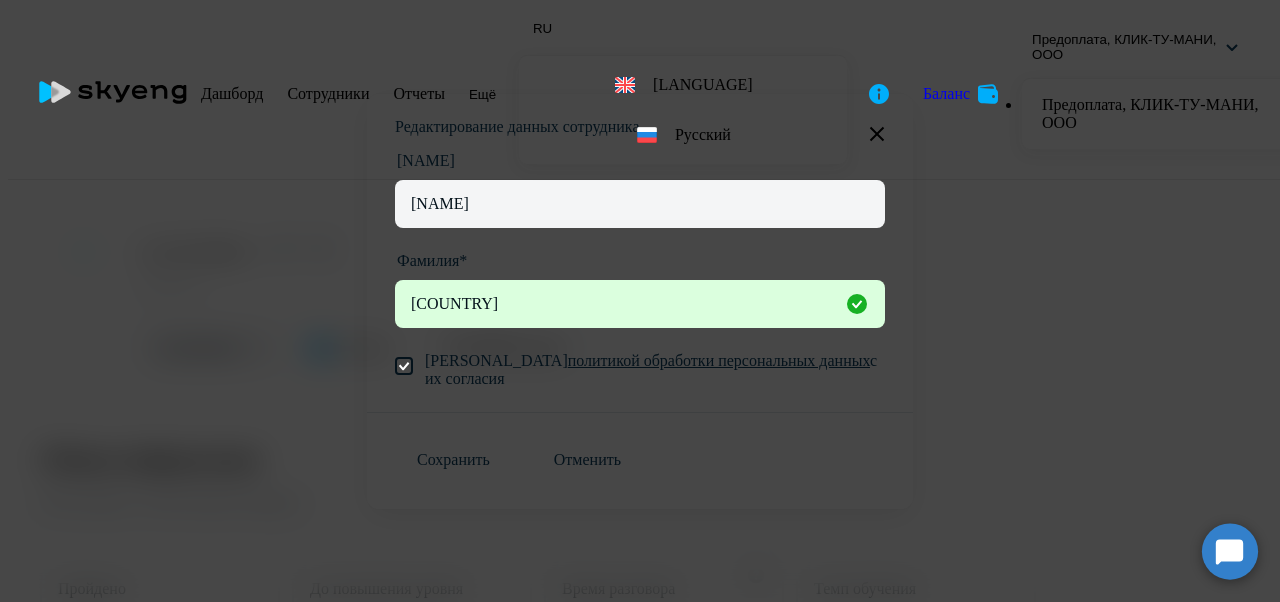 click on "Сохранить" at bounding box center (453, 460) 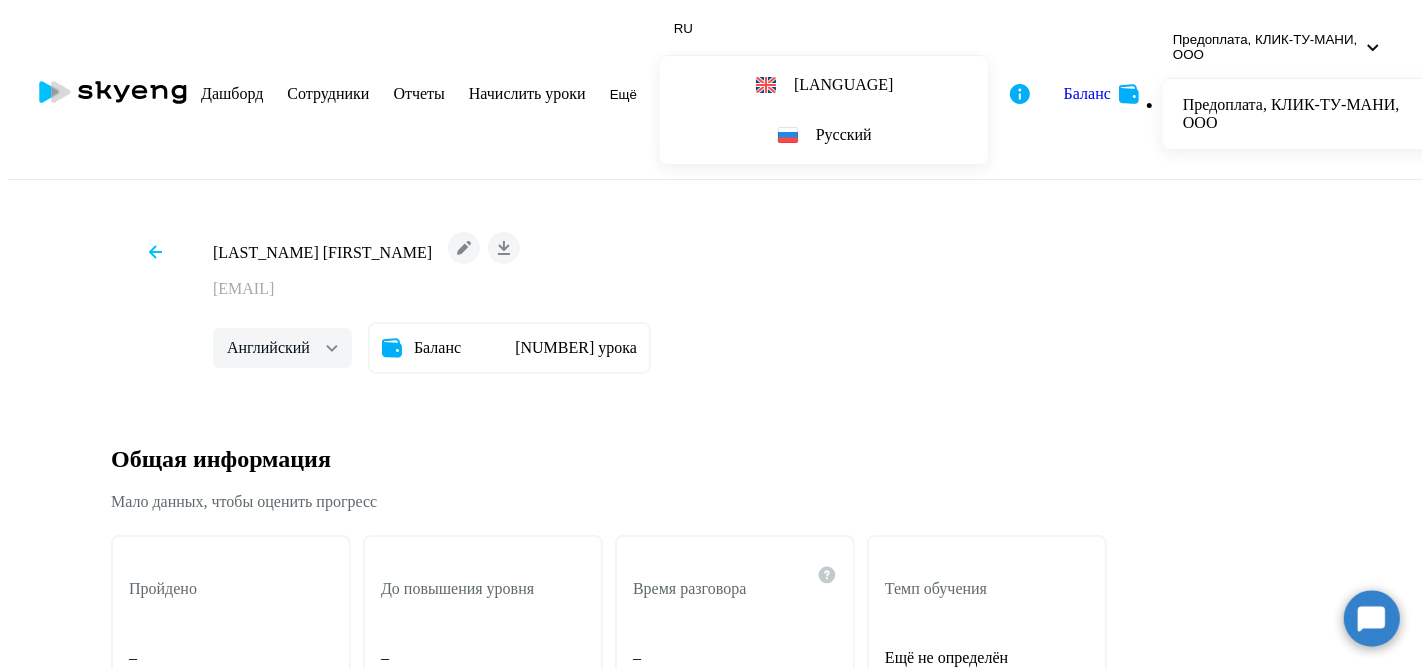 scroll, scrollTop: 0, scrollLeft: 0, axis: both 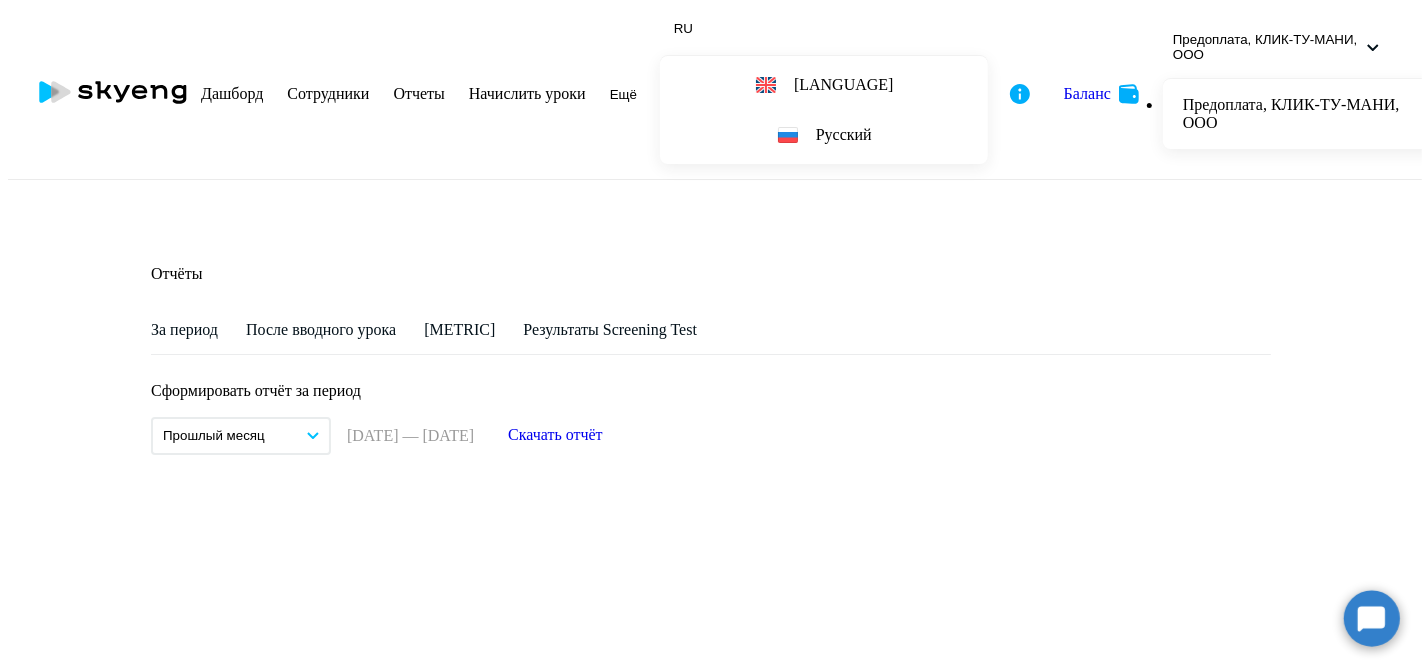 click on "После вводного урока" at bounding box center [184, 330] 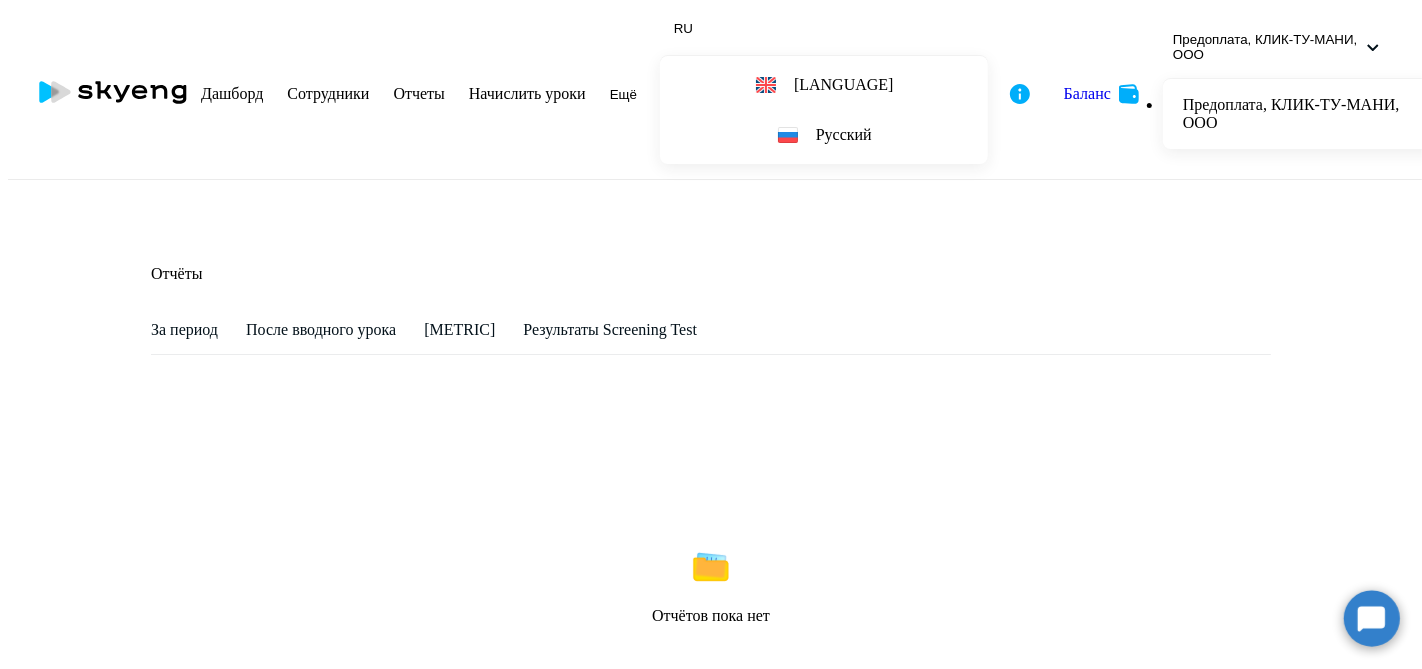 click on "[METRIC]" at bounding box center (184, 330) 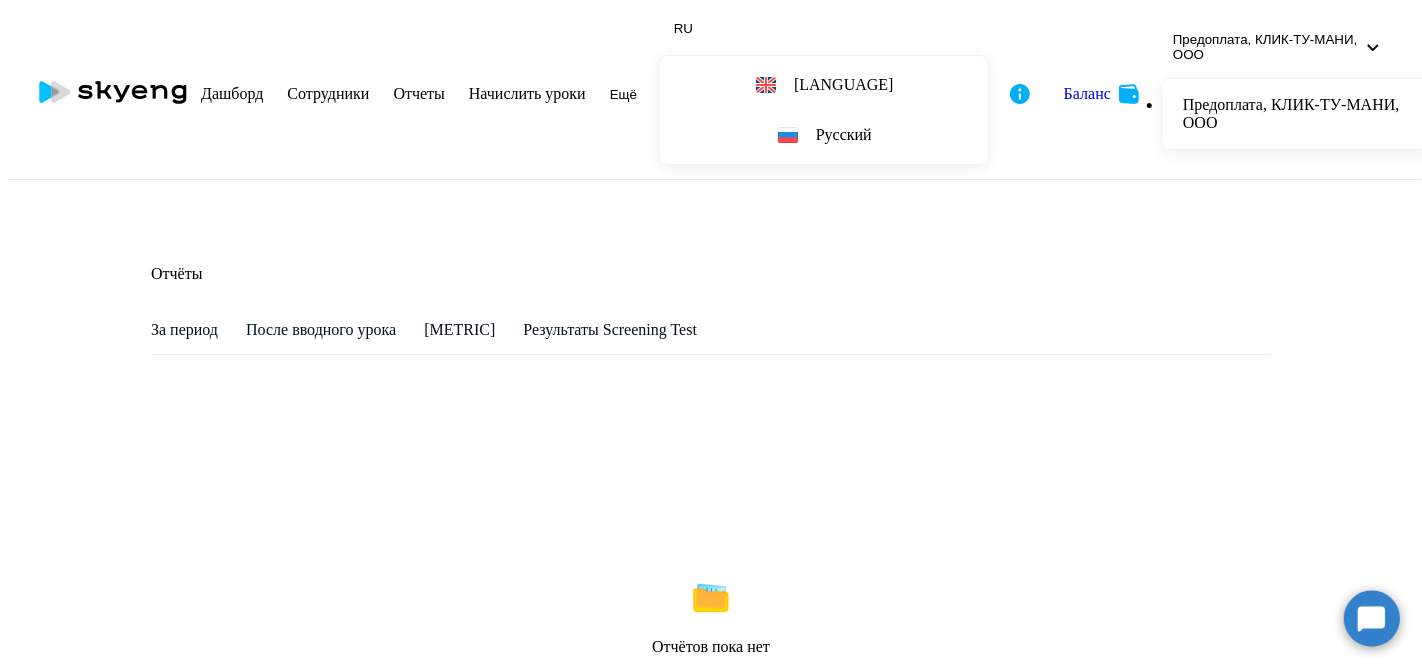 click on "Начислить уроки" at bounding box center (527, 93) 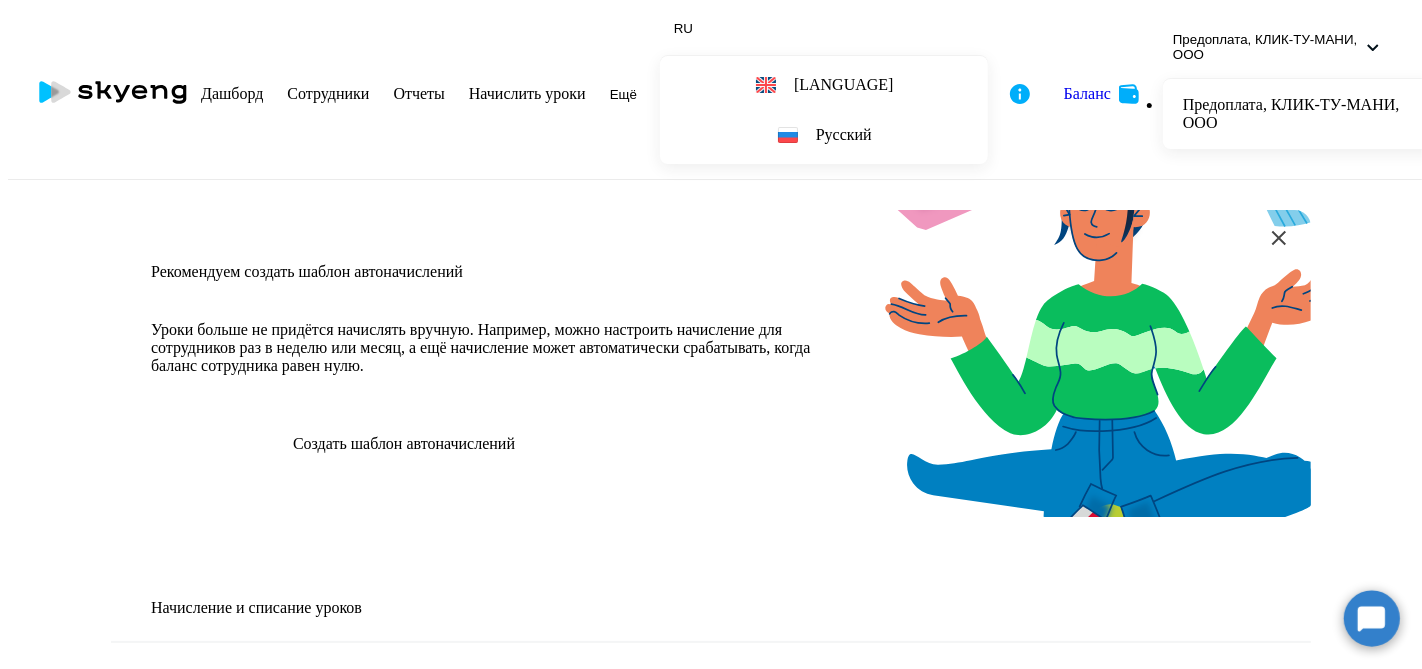 scroll, scrollTop: 1135, scrollLeft: 0, axis: vertical 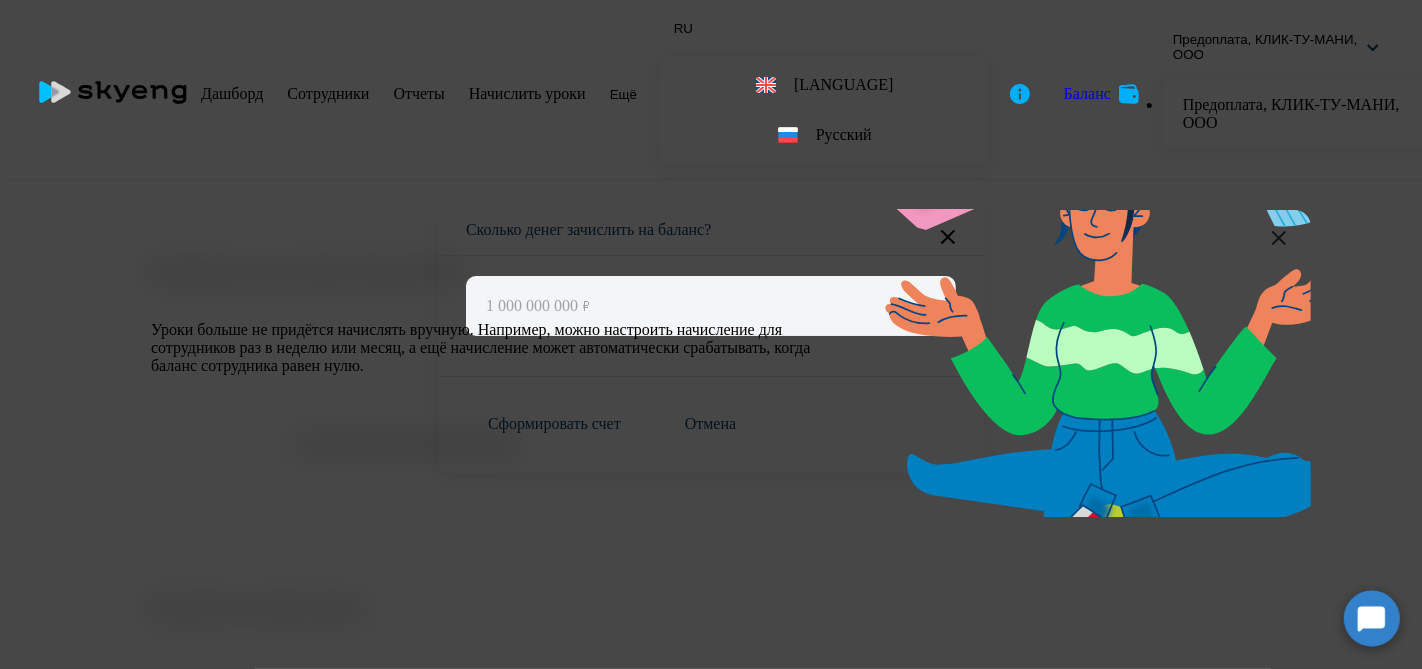 click at bounding box center (948, 236) 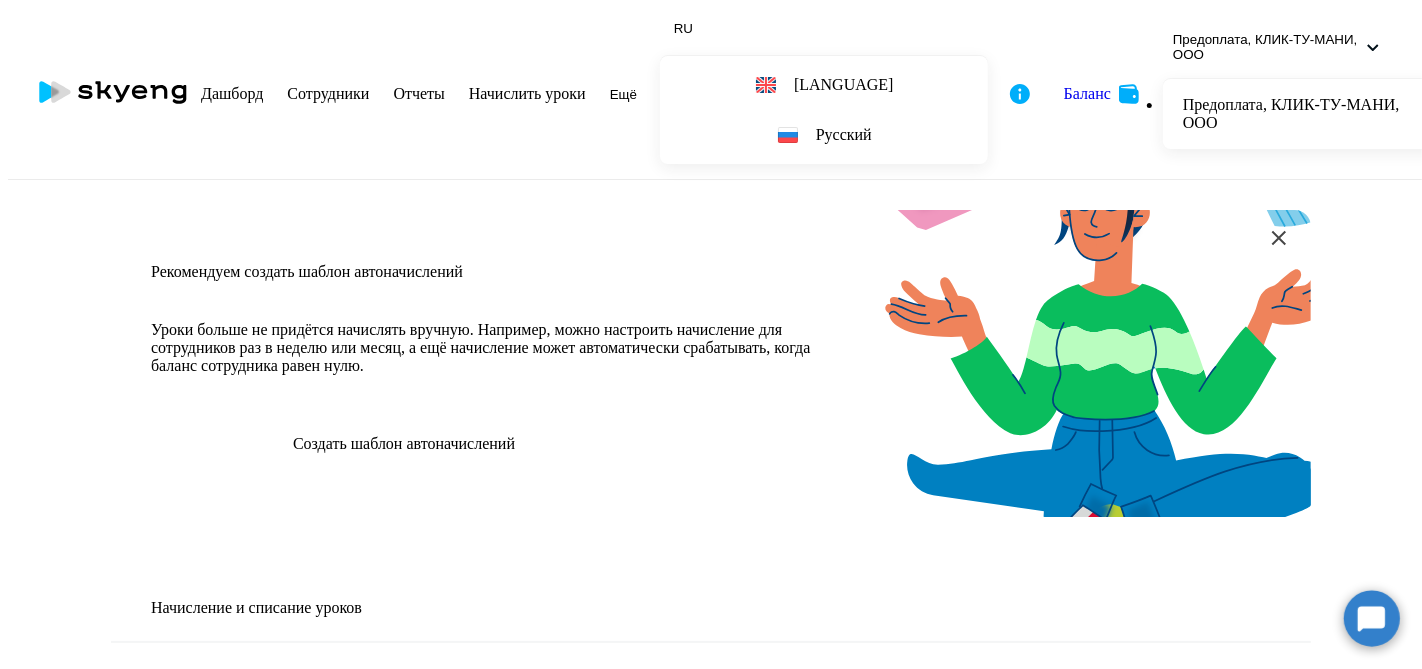 click on "Баланс" at bounding box center [1087, 94] 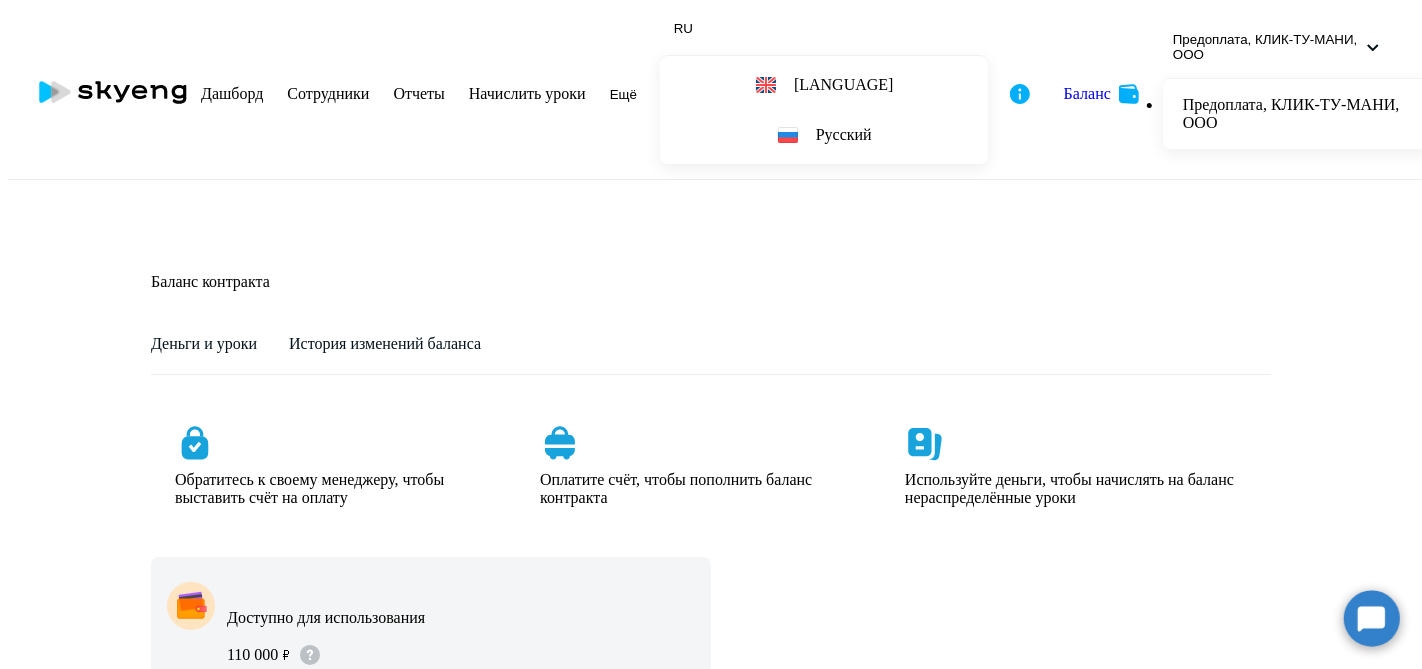 scroll, scrollTop: 824, scrollLeft: 0, axis: vertical 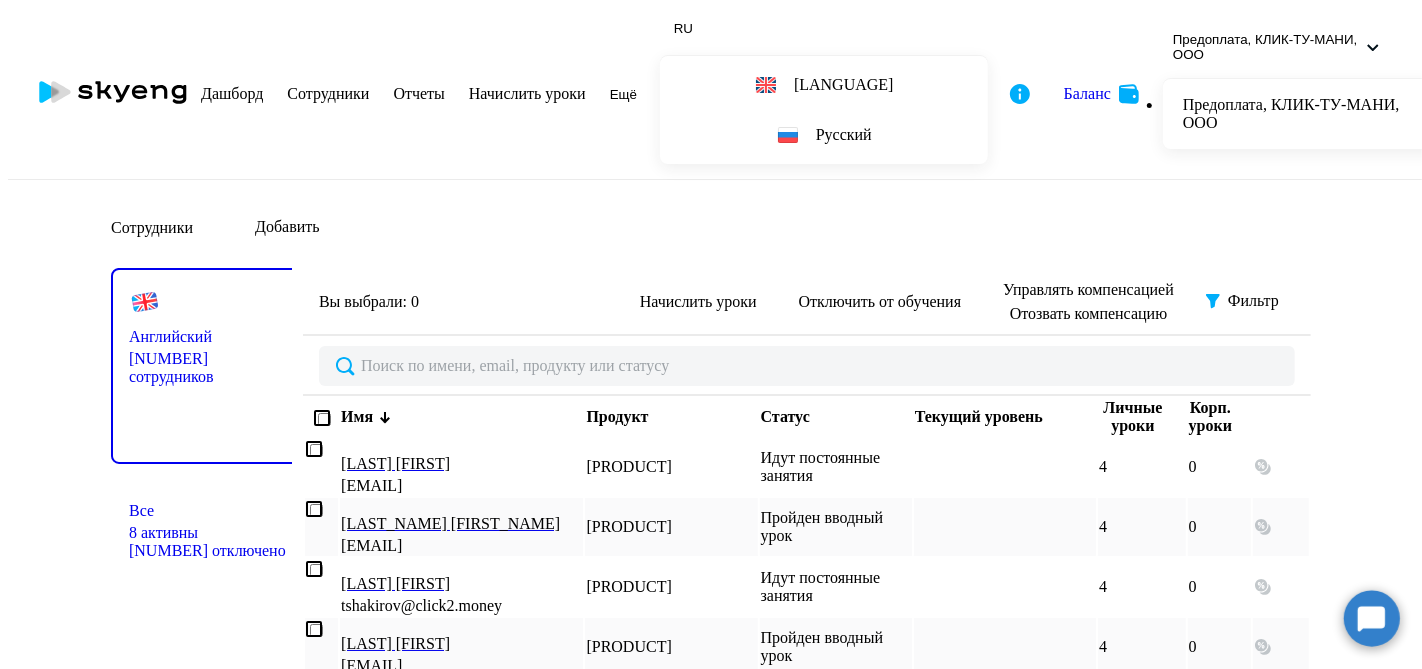 click on "Добавить" at bounding box center [287, 227] 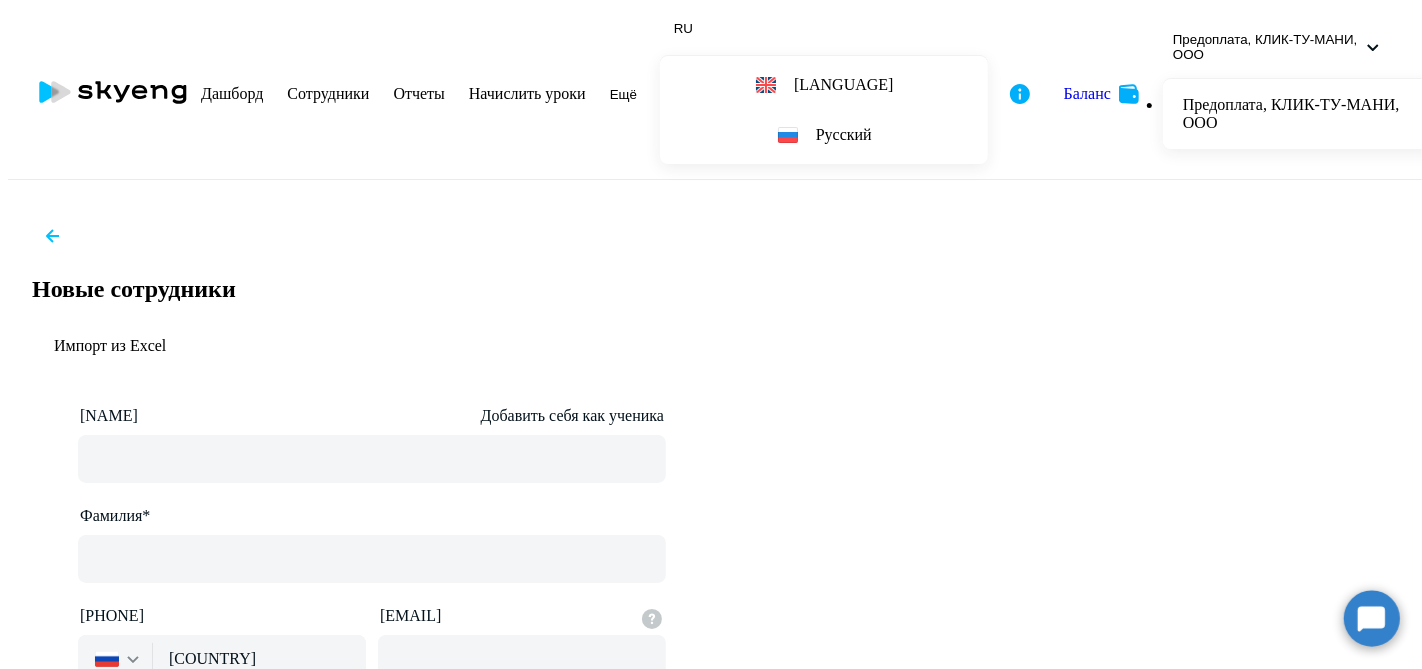 scroll, scrollTop: 0, scrollLeft: 0, axis: both 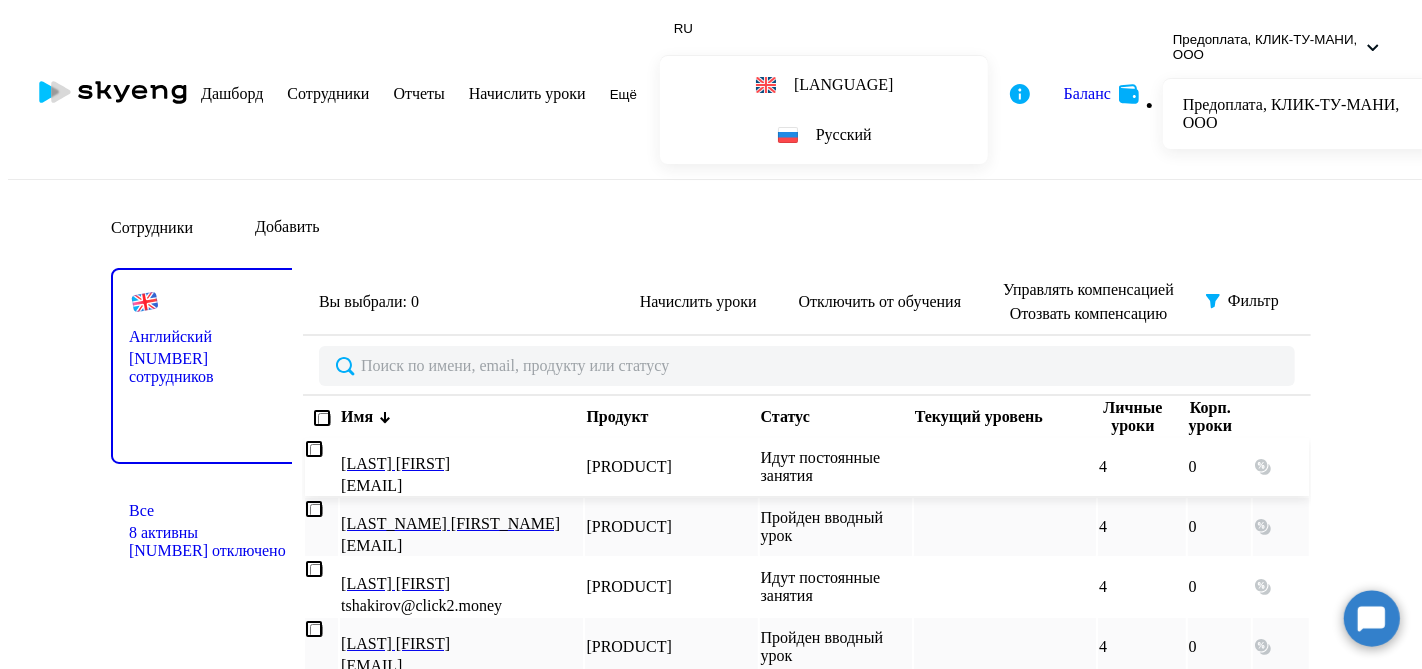 click at bounding box center (314, 449) 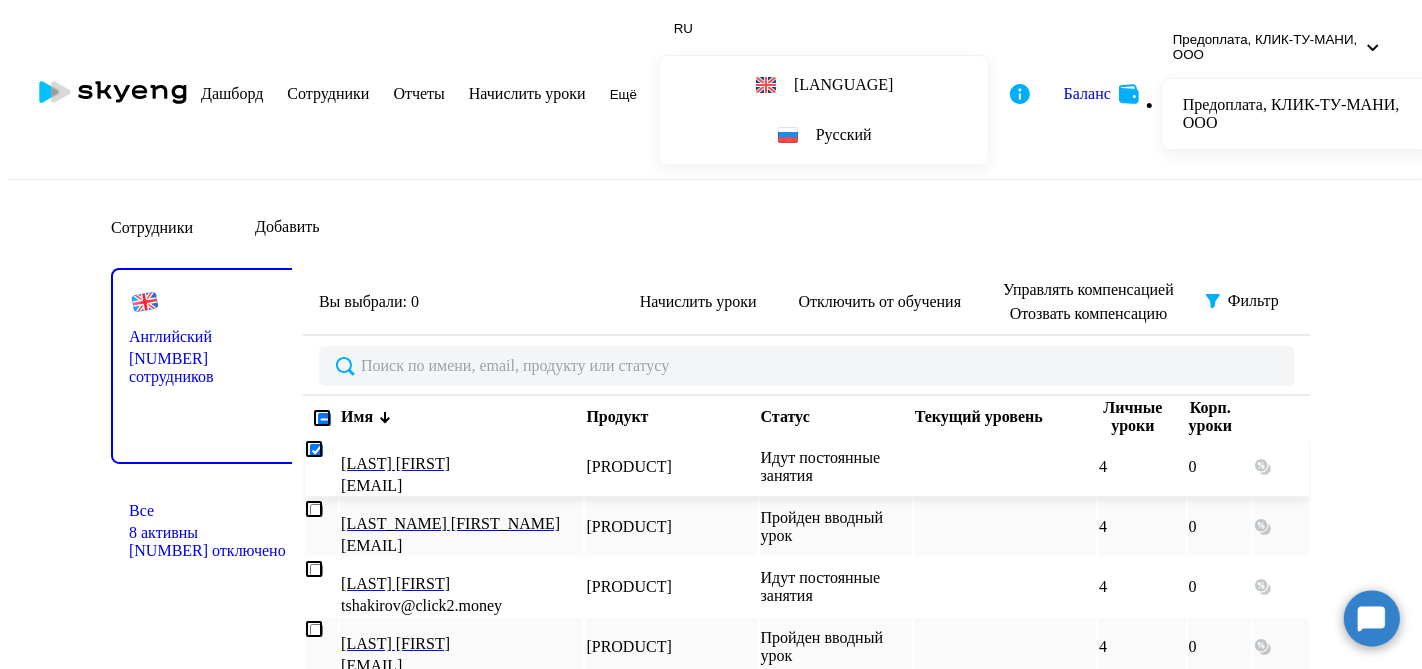 checkbox on "true" 